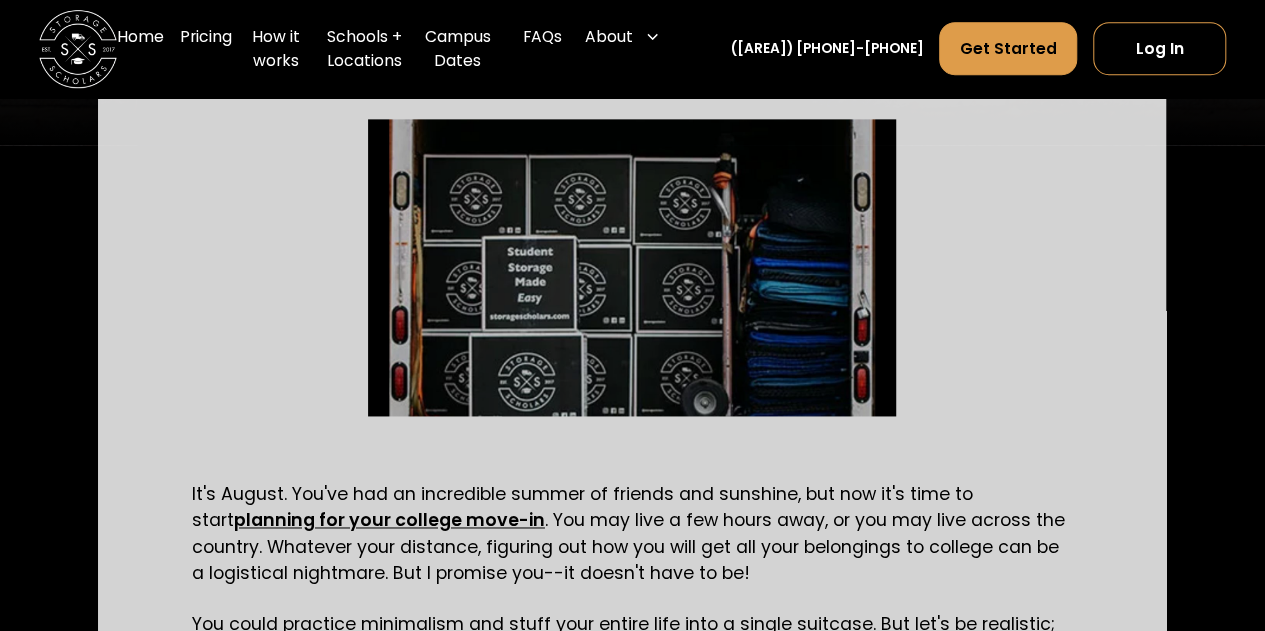 scroll, scrollTop: 700, scrollLeft: 0, axis: vertical 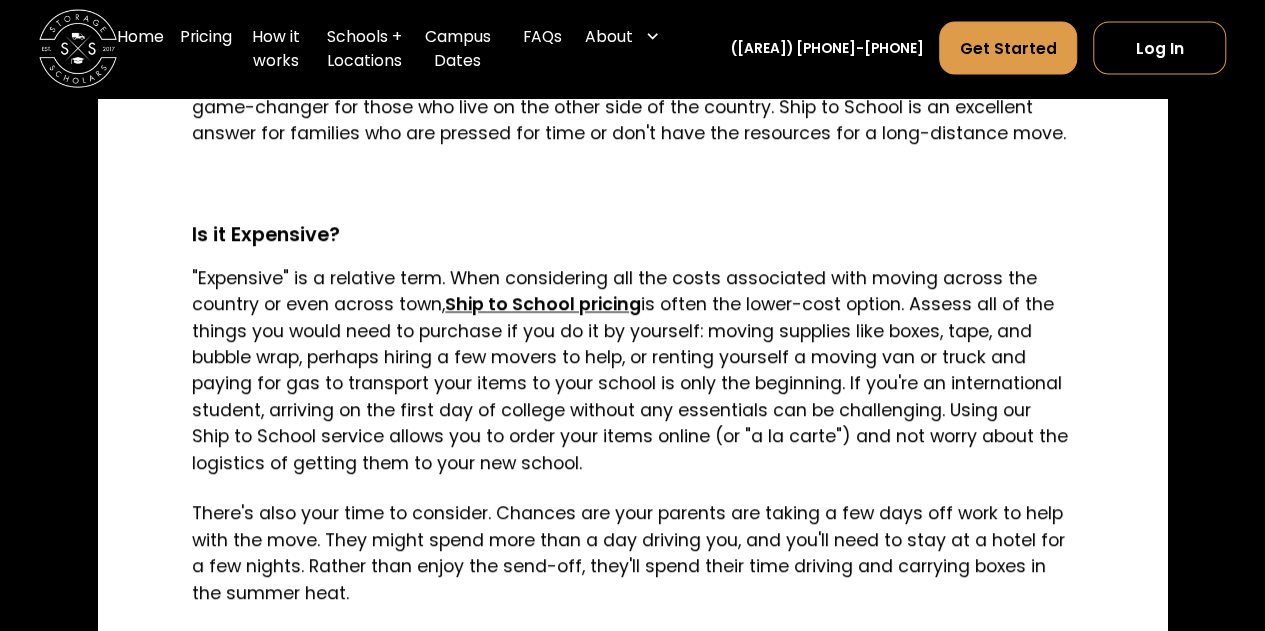 click on "Ship to School pricing" at bounding box center (543, 305) 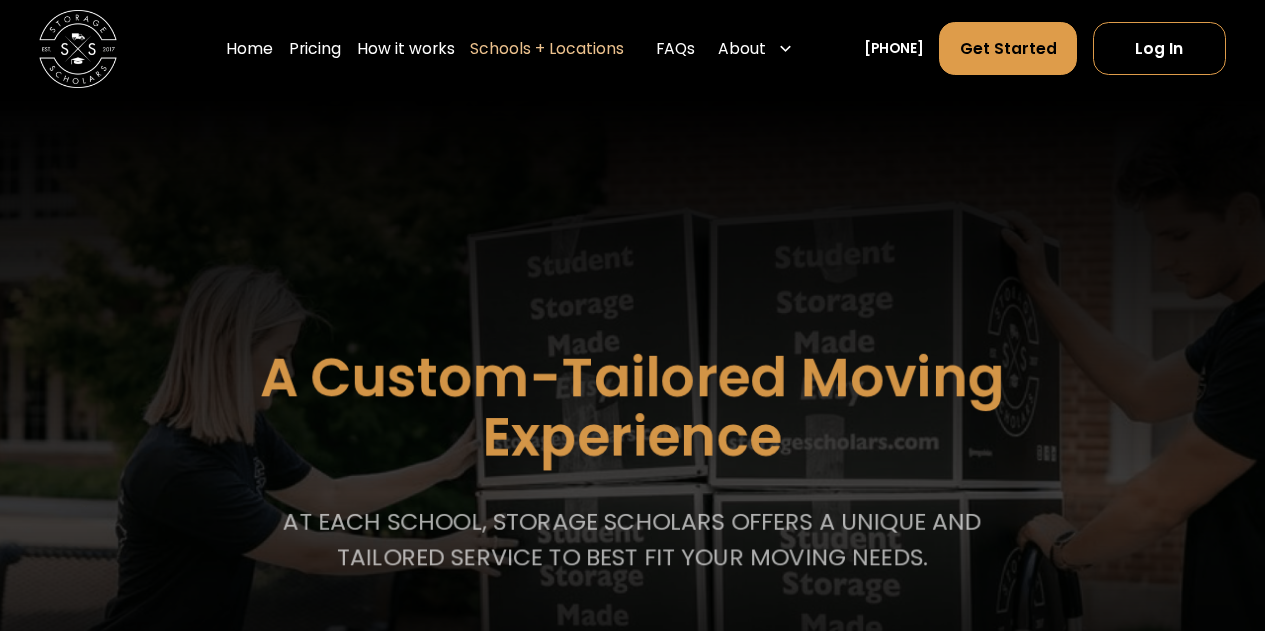 scroll, scrollTop: 0, scrollLeft: 0, axis: both 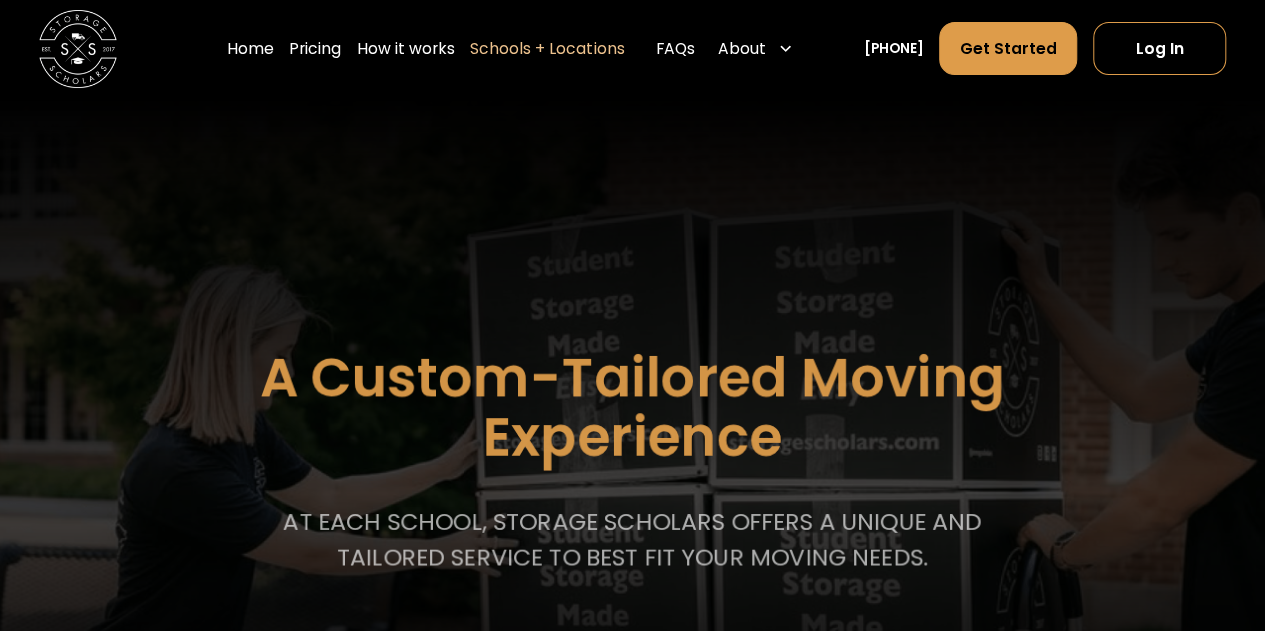 click on "Select your service Find Your School Albertus Magnus College Albertus Magnus College Albion College Albion College American University American University Arizona State University (ASU) Arizona State University Auburn University Auburn University title Babson College Babson College Barnard College Barnard College Baylor University Baylor University Belmont University Belmont University Boston College (BC) Boston College Boston University Boston University Bowdoin College Brown Brown University Butler University Butler University California Polytechnic State University California Polytechnic State University Carnegie Mellon University Carnegie Mellon University Case Western Reserve University Case Western Reserve University Champlain College Champlain College Chapman University Chapman University Clark Atlanta University Clark Atlanta University Clemson University Clemson University Cleveland State University Cleveland State University Colgate University Colgate University College of Charleston Yale Terrirors" at bounding box center (632, 4028) 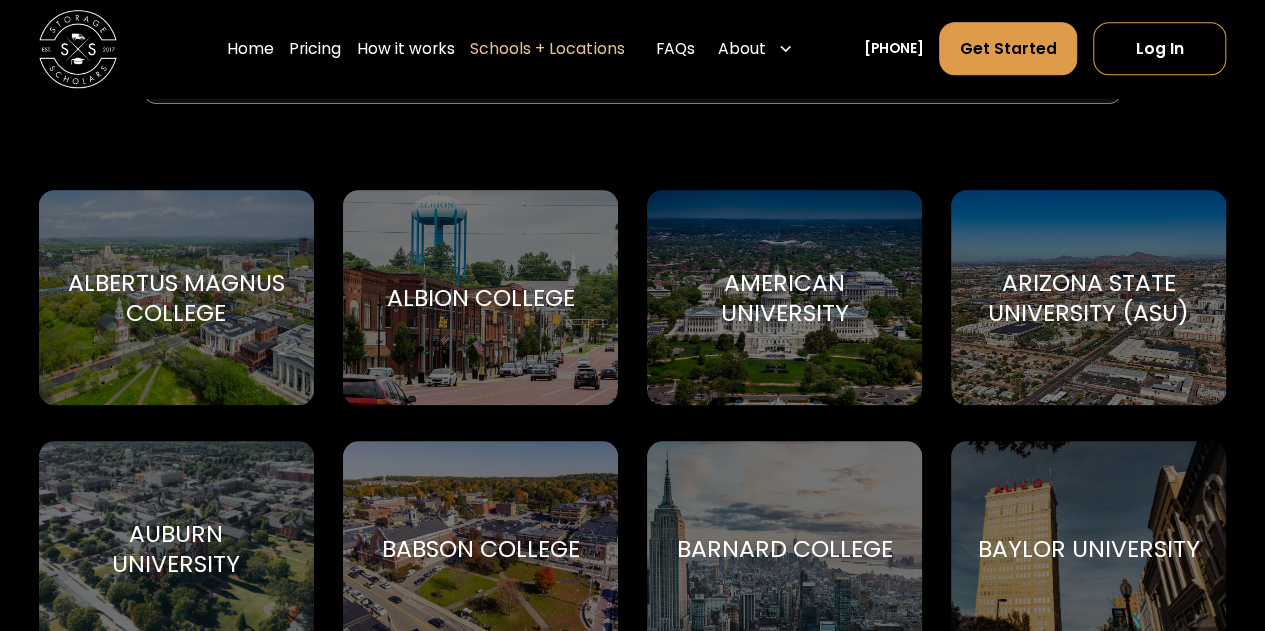 scroll, scrollTop: 0, scrollLeft: 0, axis: both 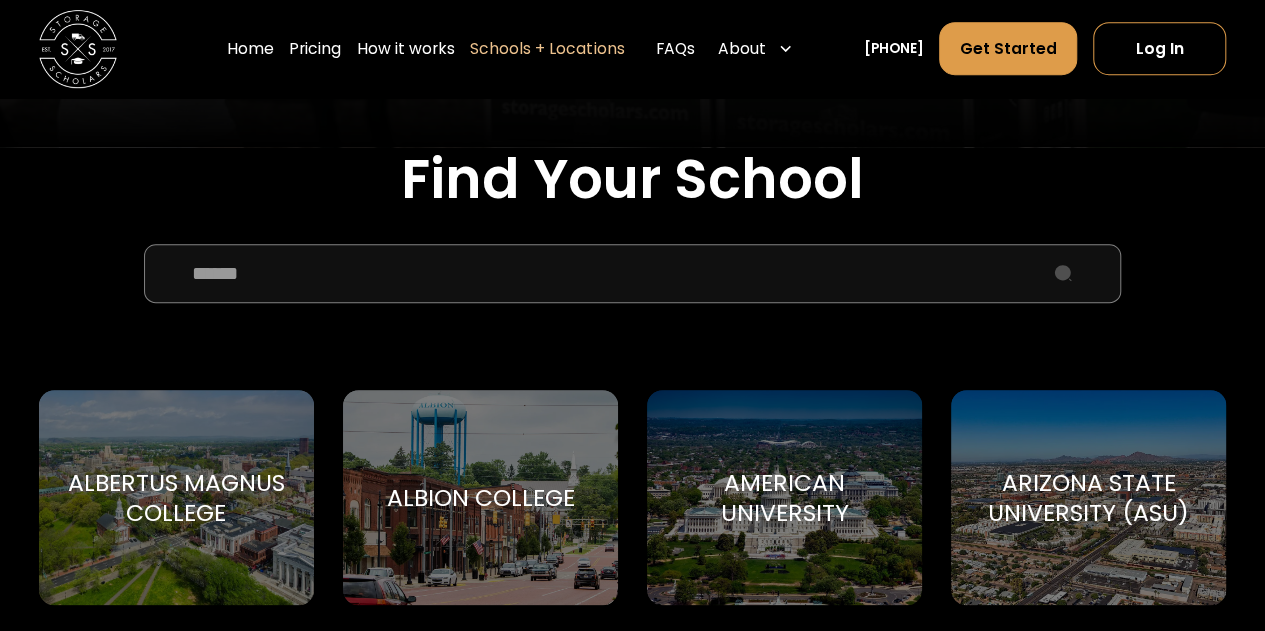 click at bounding box center [632, 273] 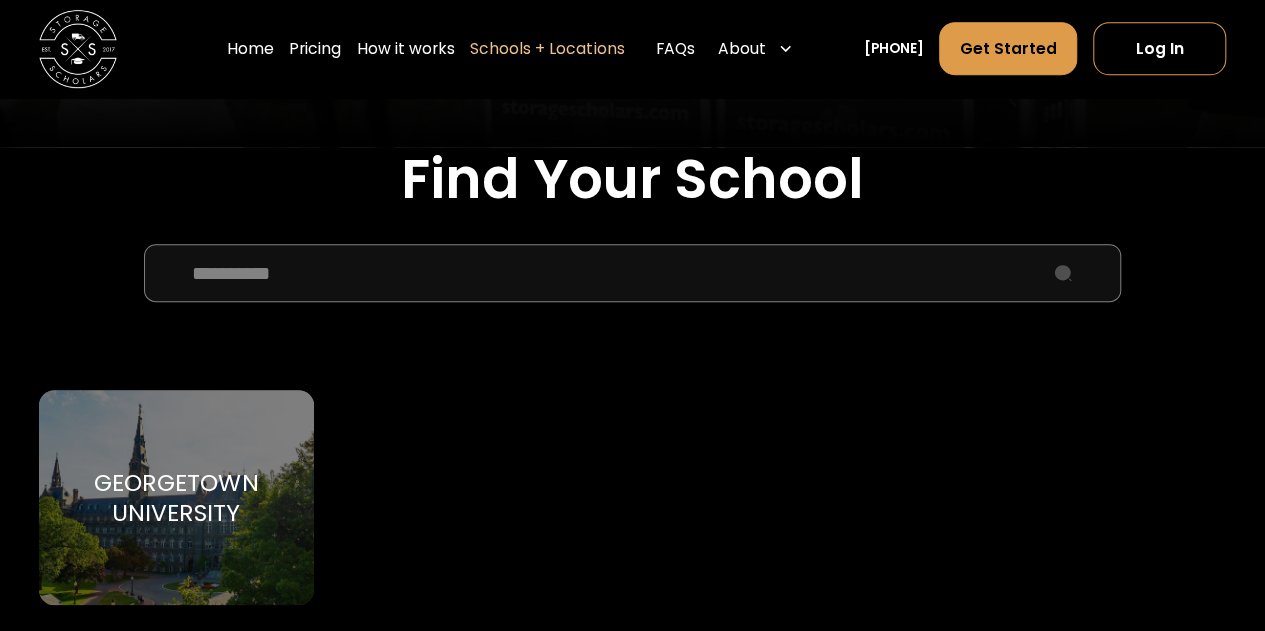 type on "**********" 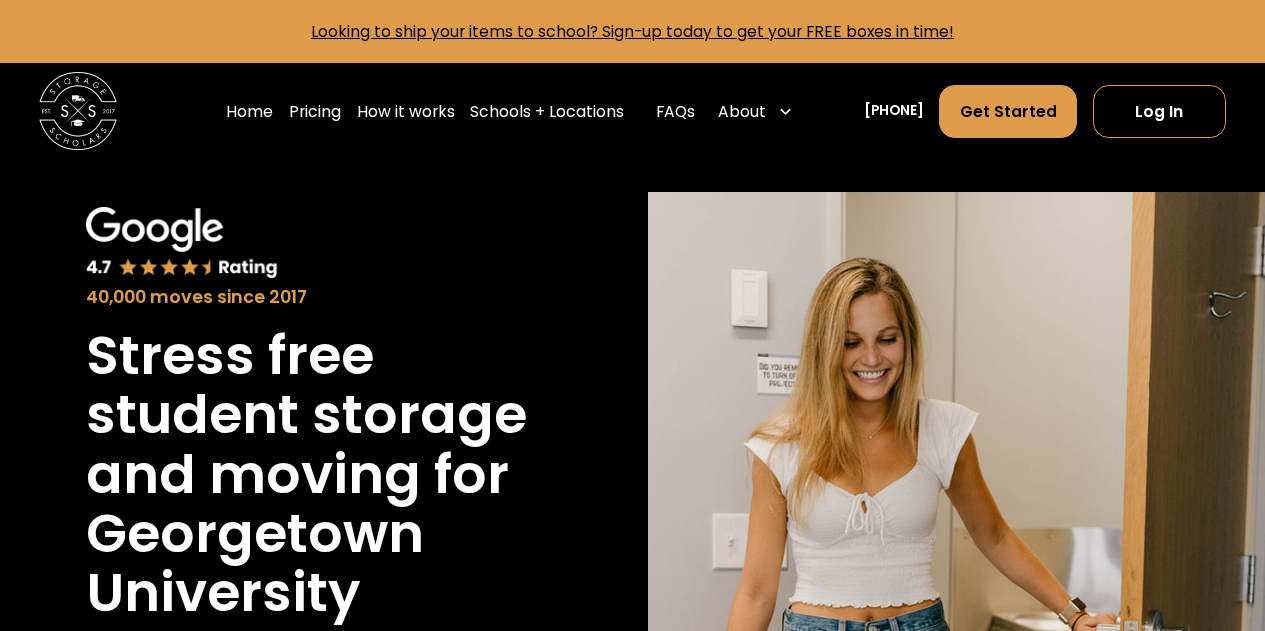 scroll, scrollTop: 0, scrollLeft: 0, axis: both 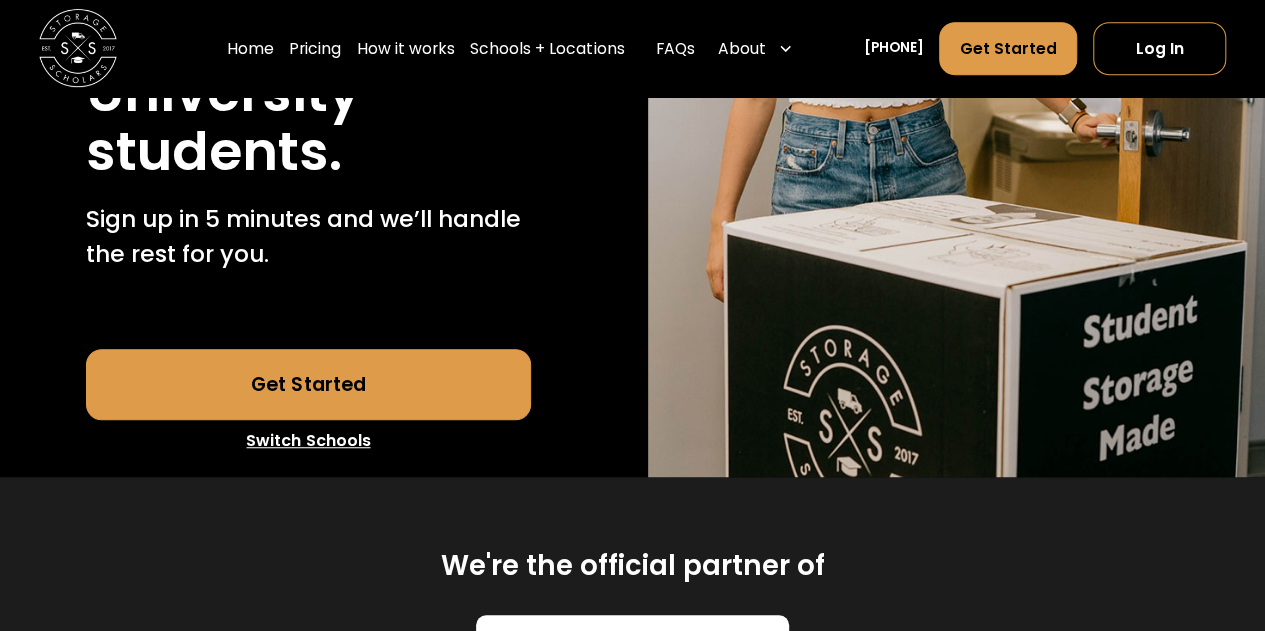 click on "Get Started" at bounding box center (308, 384) 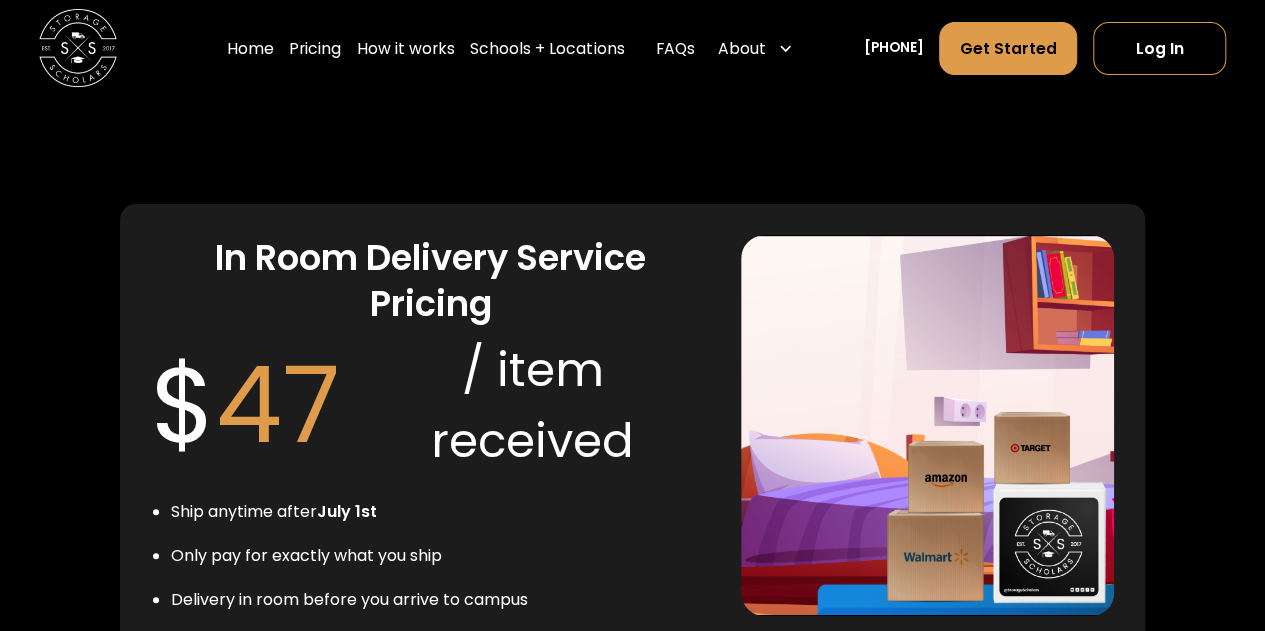 scroll, scrollTop: 4000, scrollLeft: 0, axis: vertical 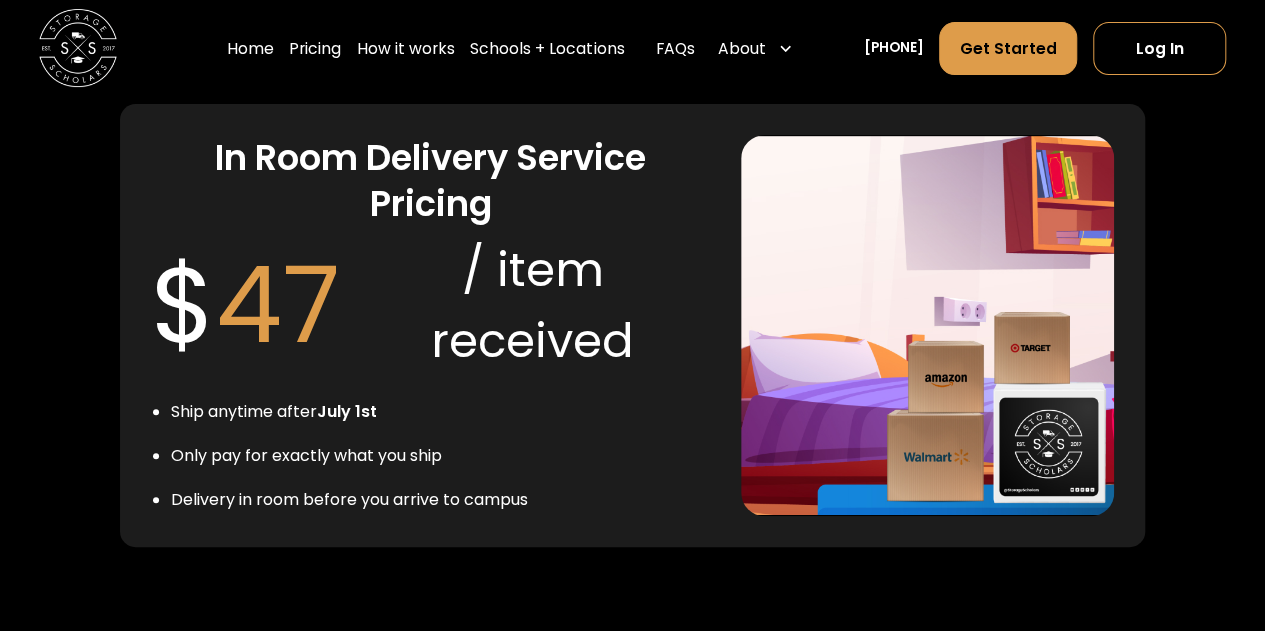 click on "Ship anytime after  July 1st" at bounding box center (349, 412) 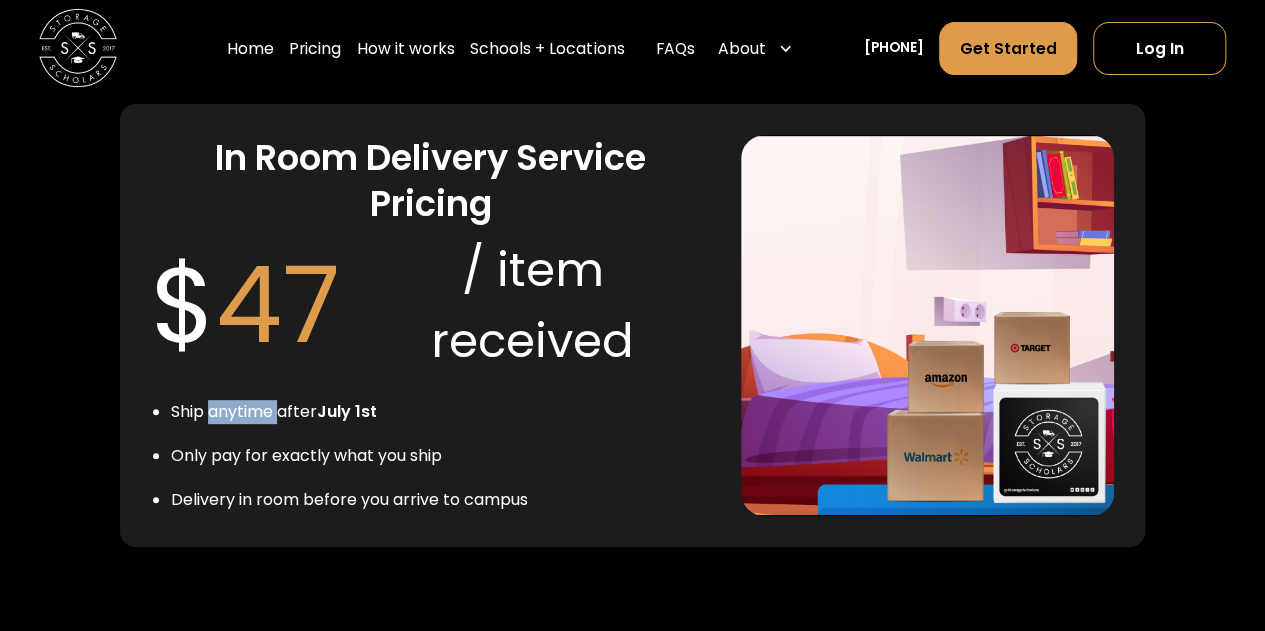 click on "Ship anytime after  July 1st" at bounding box center [349, 412] 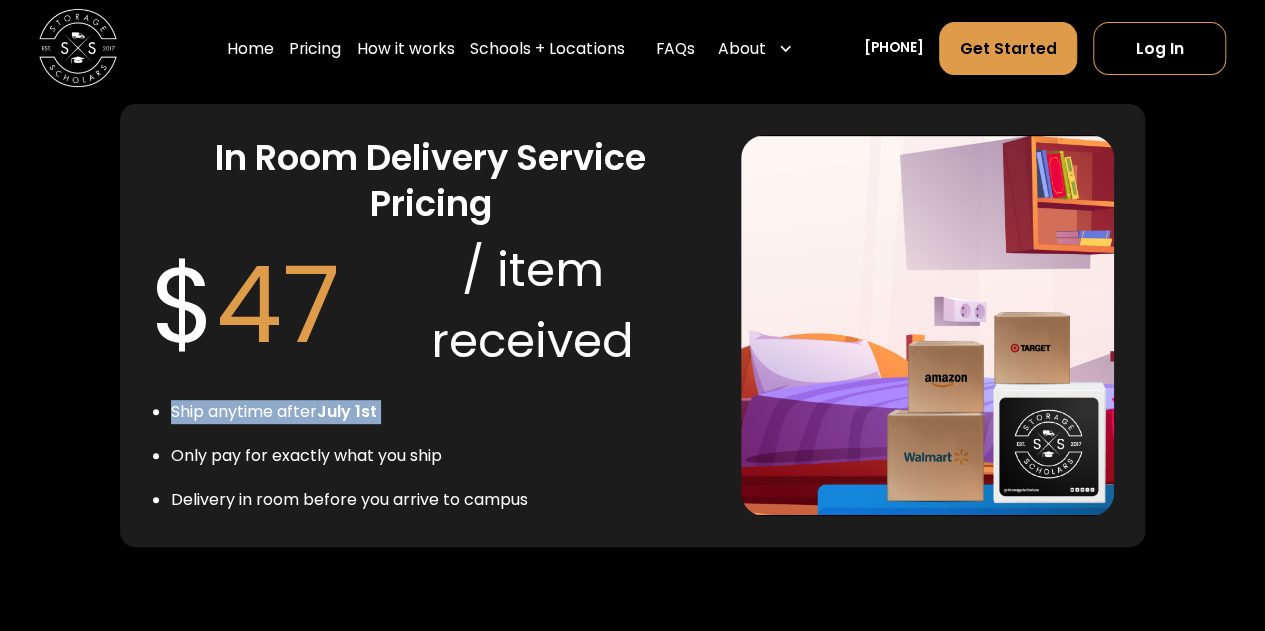 click on "Ship anytime after  July 1st" at bounding box center (349, 412) 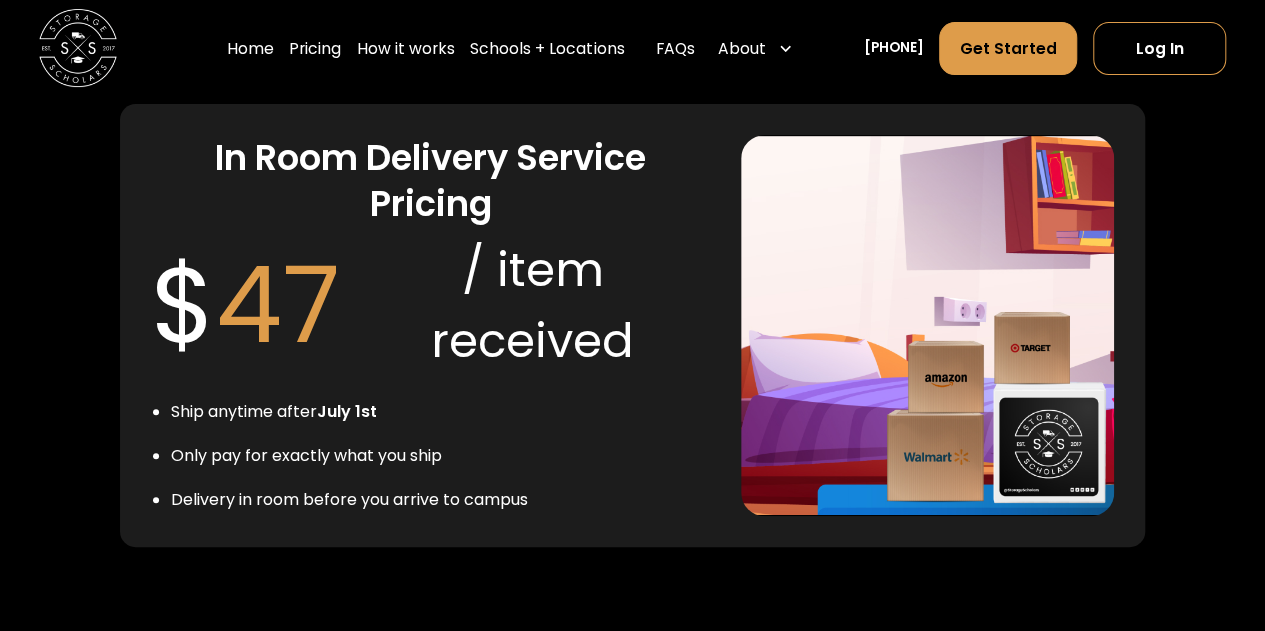 click on "Only pay for exactly what you ship" at bounding box center (349, 456) 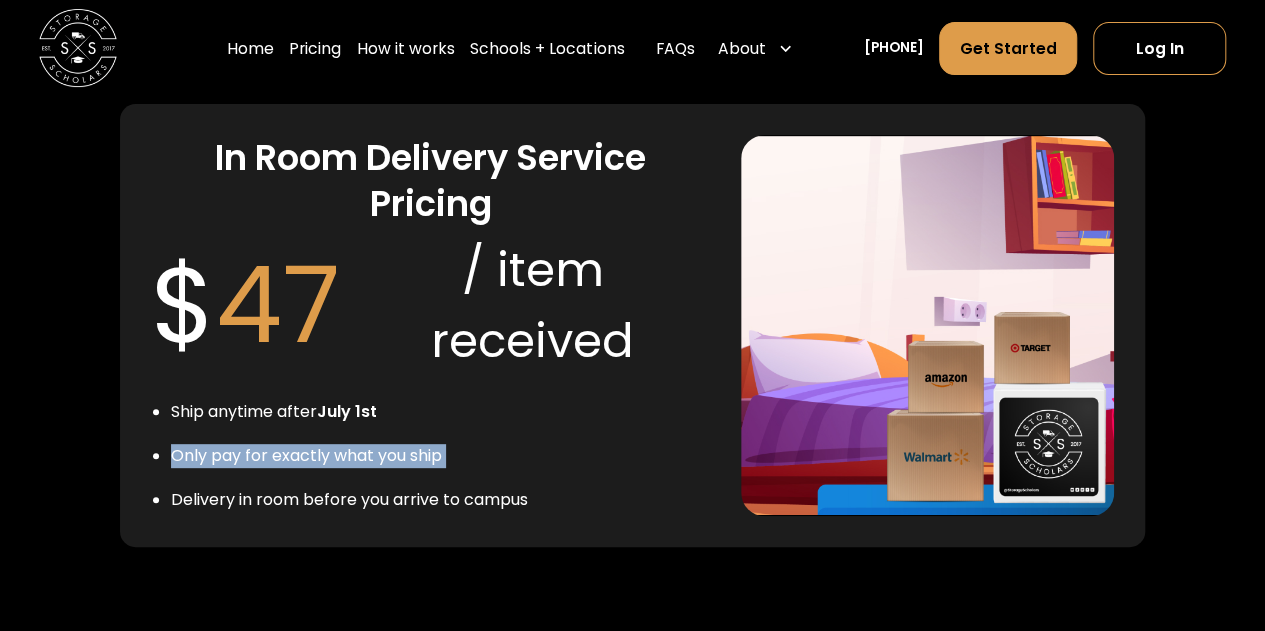 click on "Only pay for exactly what you ship" at bounding box center [349, 456] 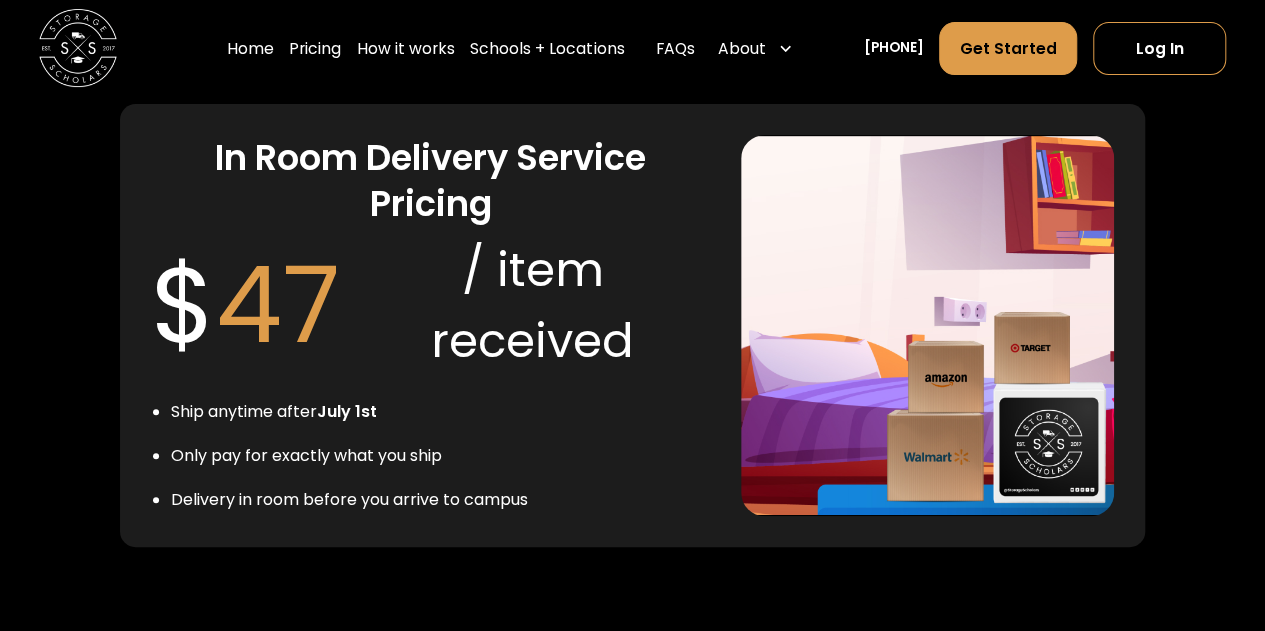 click on "Delivery in room before you arrive to campus" at bounding box center (349, 500) 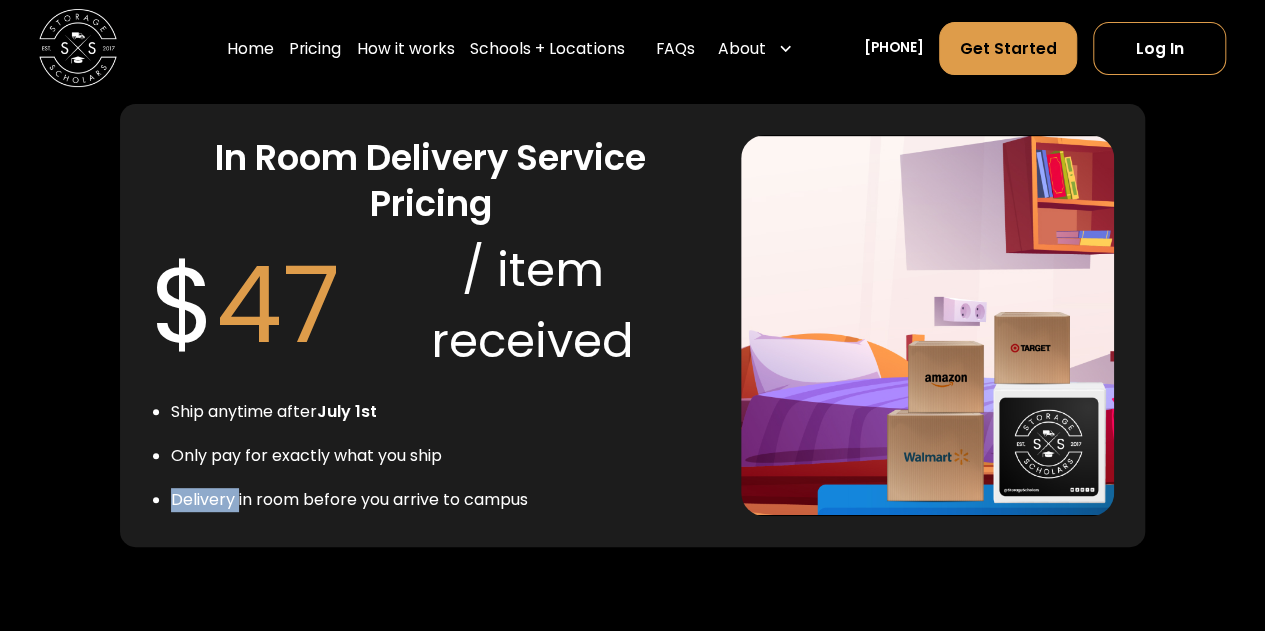click on "Delivery in room before you arrive to campus" at bounding box center (349, 500) 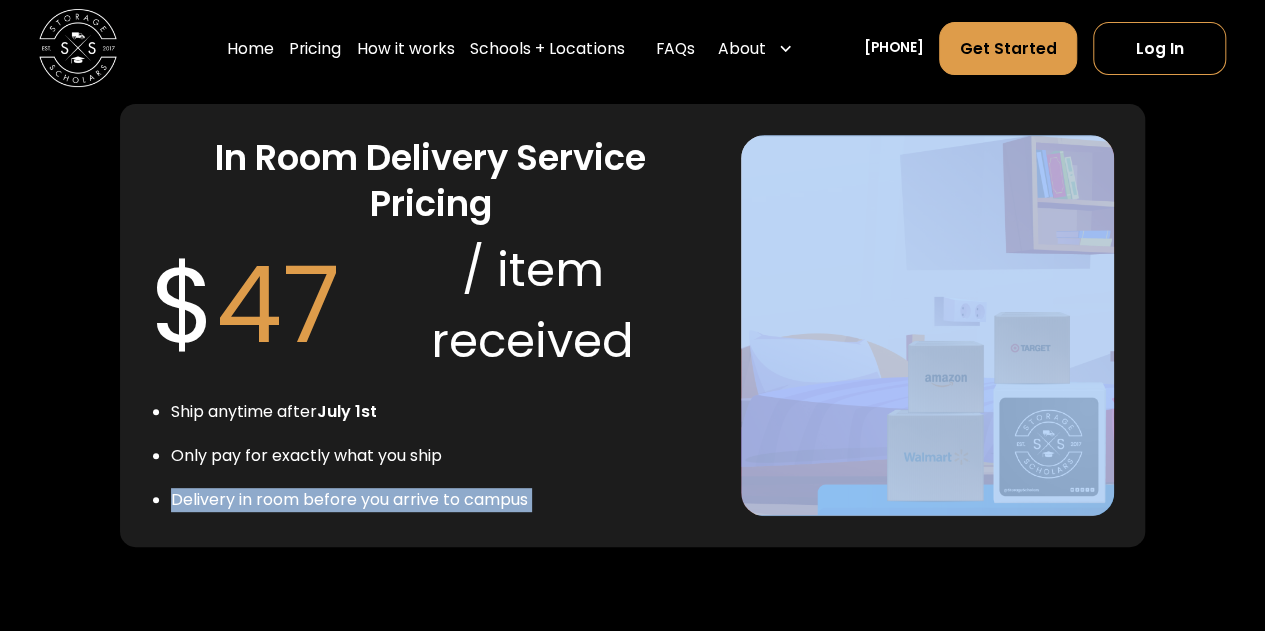 click on "Delivery in room before you arrive to campus" at bounding box center (349, 500) 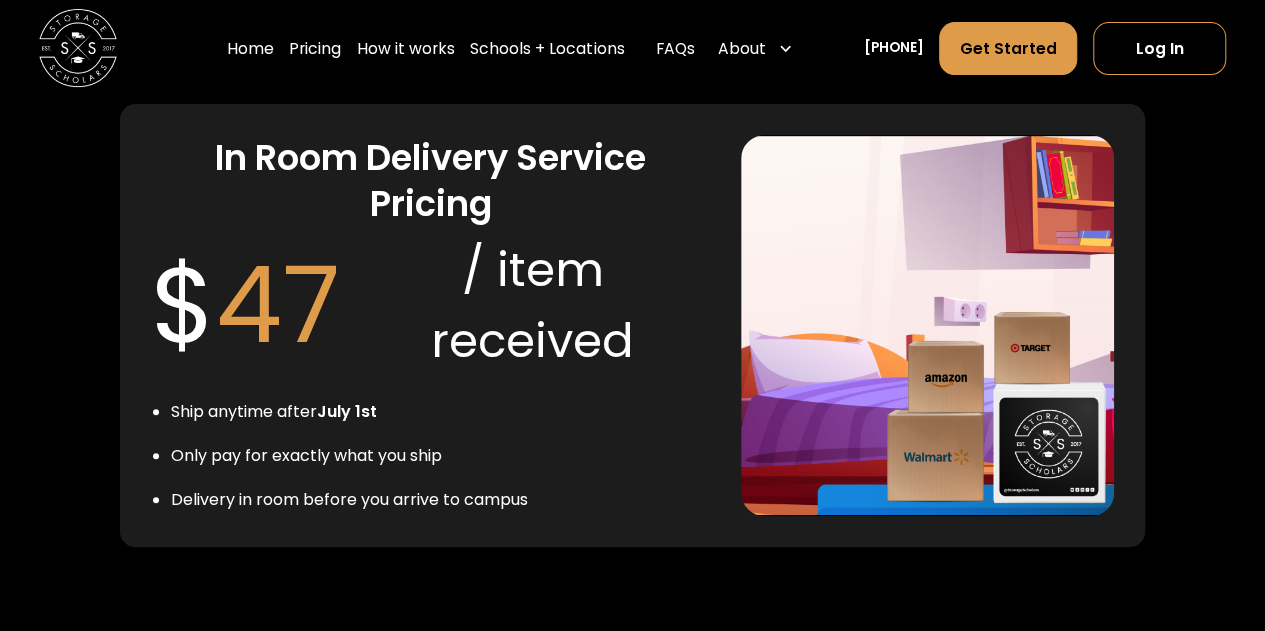 click on "In Room Delivery Service Pricing $ 47 / item received Ship anytime after  July 1st Only pay for exactly what you ship Delivery in room before you arrive to campus" at bounding box center (430, 325) 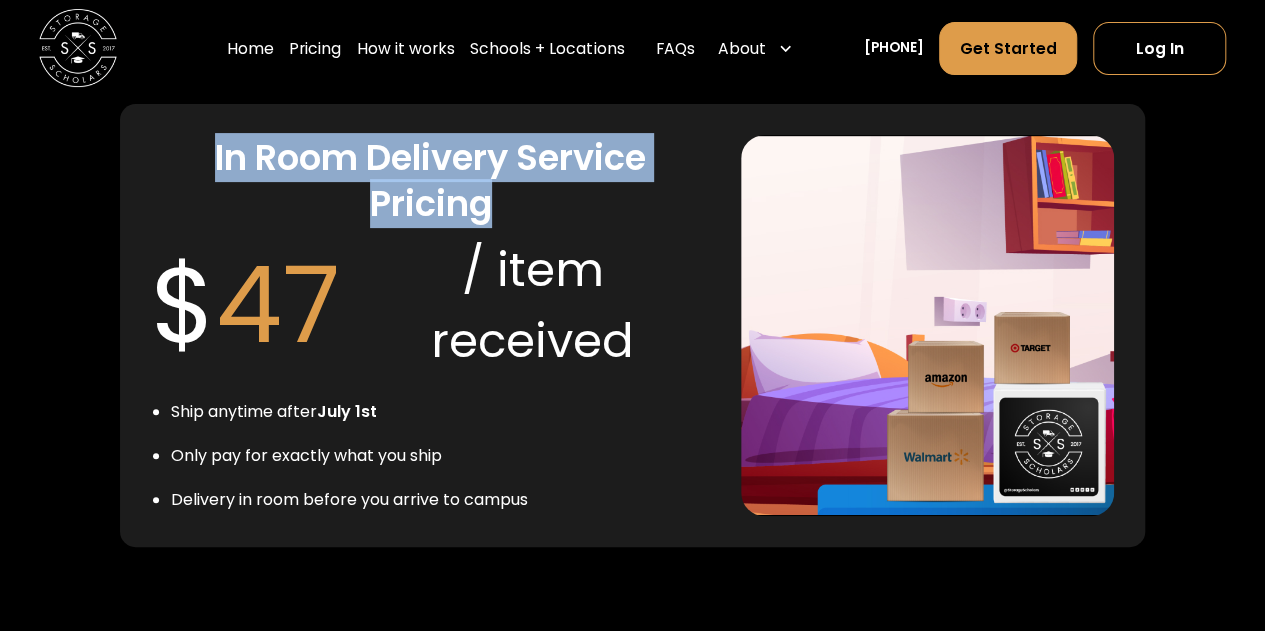 drag, startPoint x: 222, startPoint y: 209, endPoint x: 458, endPoint y: 261, distance: 241.66092 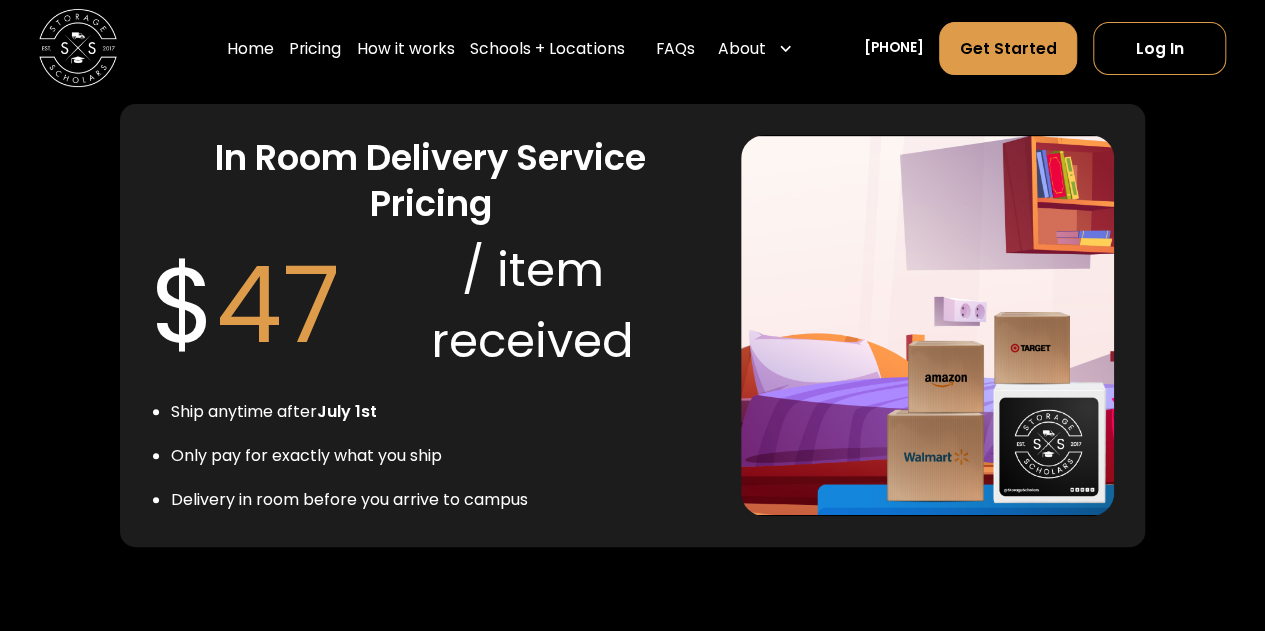 click on "/ item received" at bounding box center [532, 305] 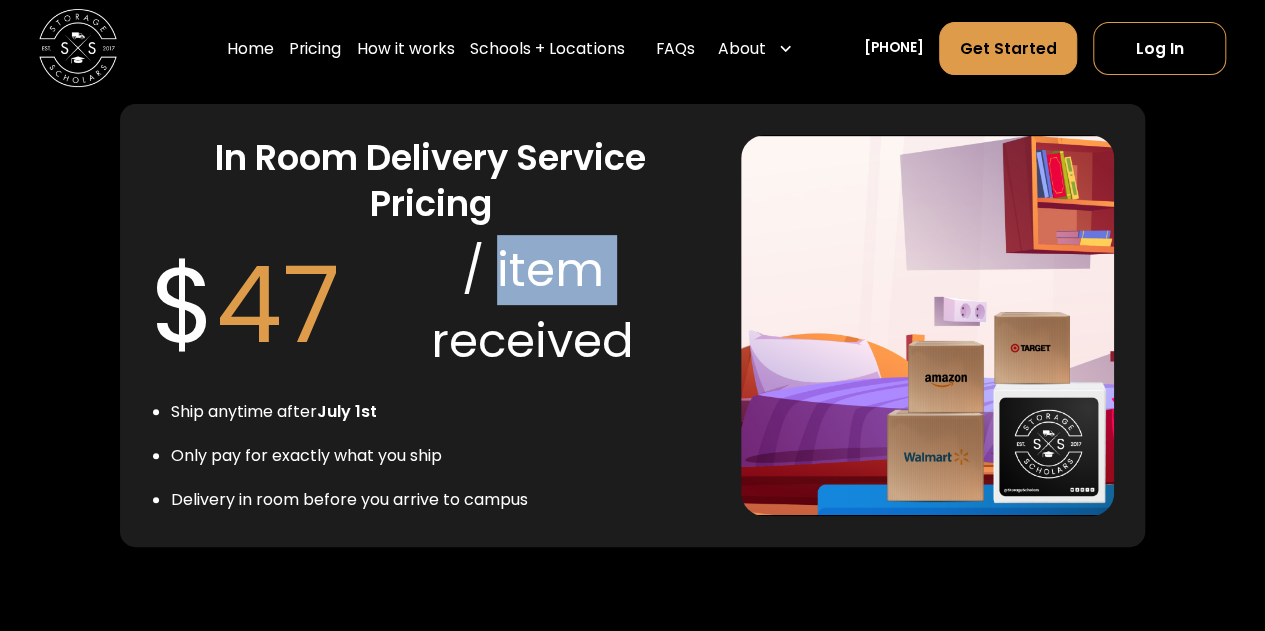 click on "/ item received" at bounding box center (532, 305) 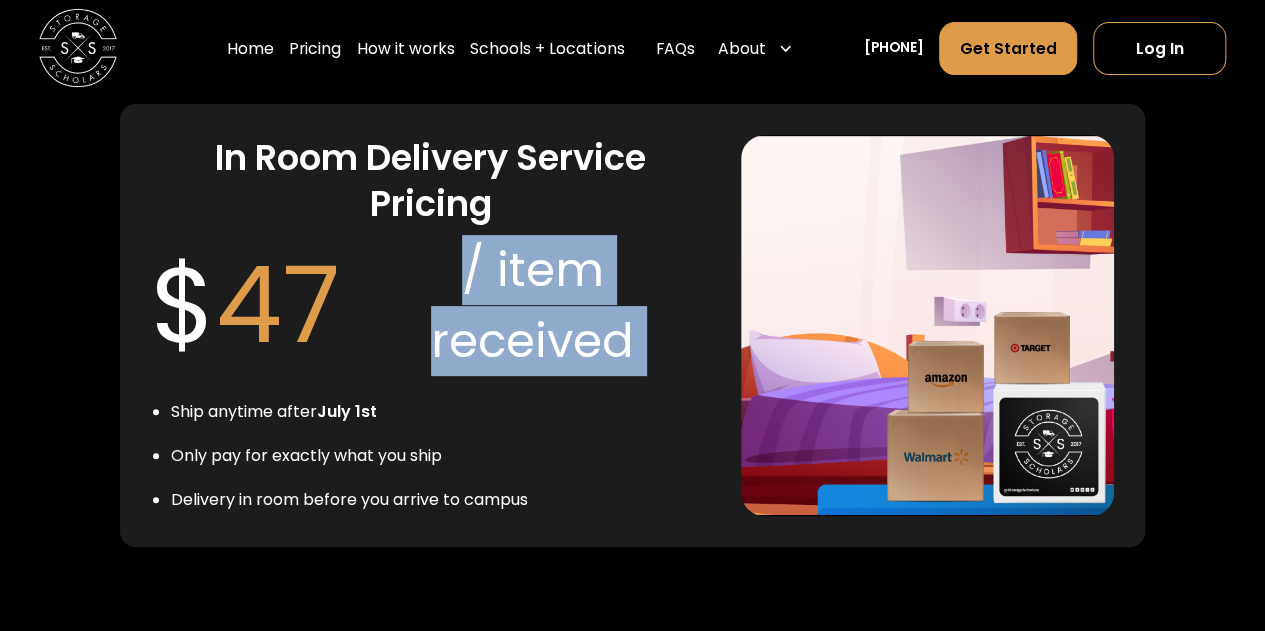 click on "/ item received" at bounding box center [532, 305] 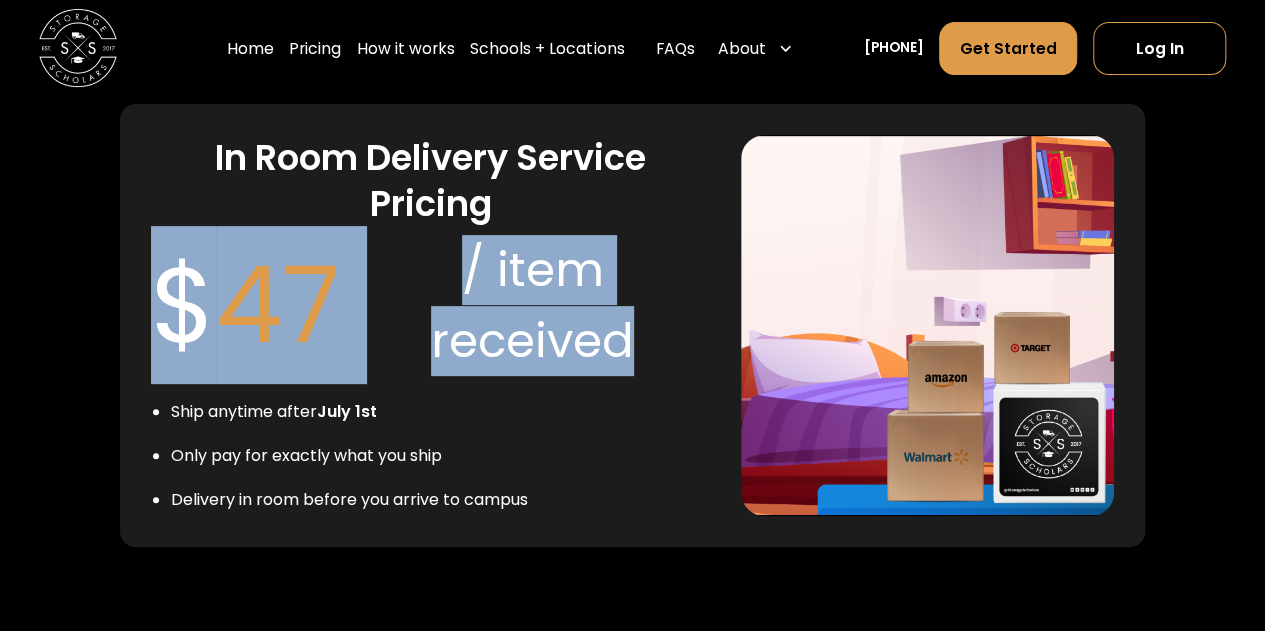 drag, startPoint x: 152, startPoint y: 339, endPoint x: 675, endPoint y: 365, distance: 523.6459 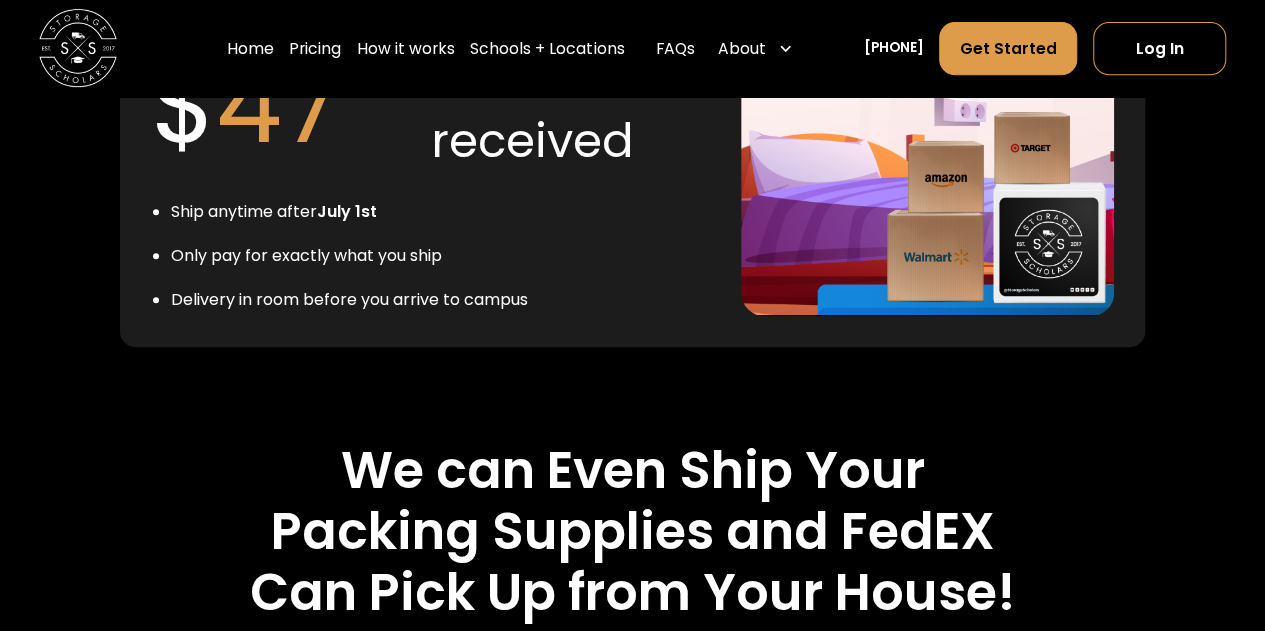 scroll, scrollTop: 4600, scrollLeft: 0, axis: vertical 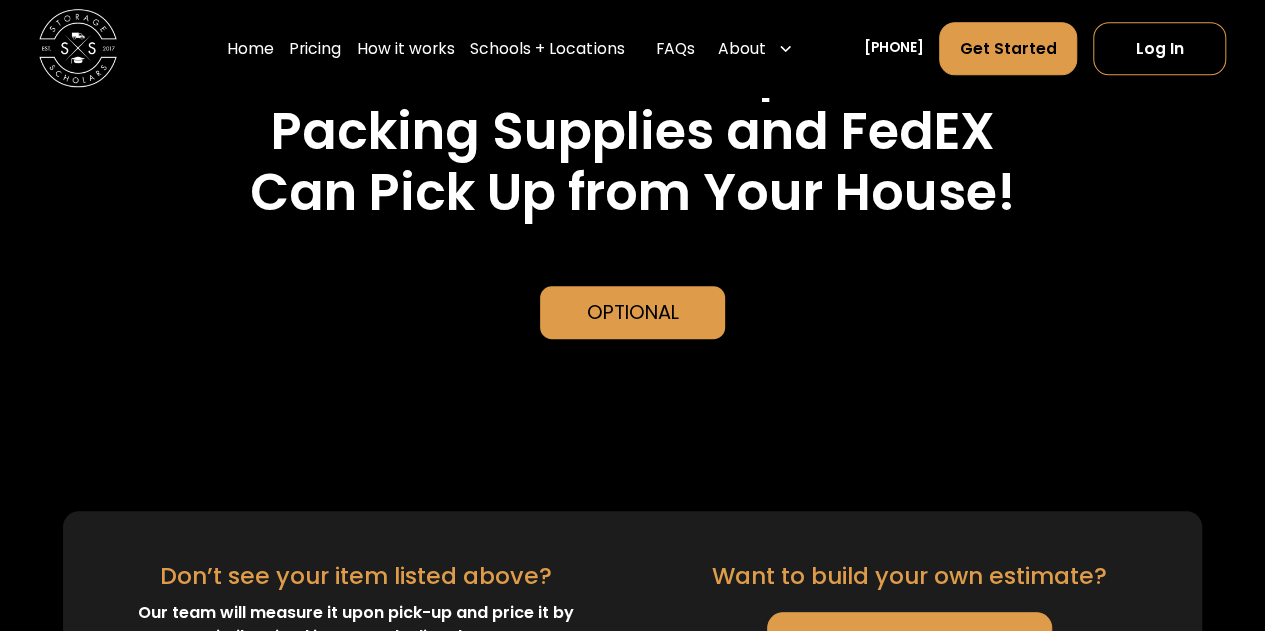 click on "Optional" at bounding box center [633, 312] 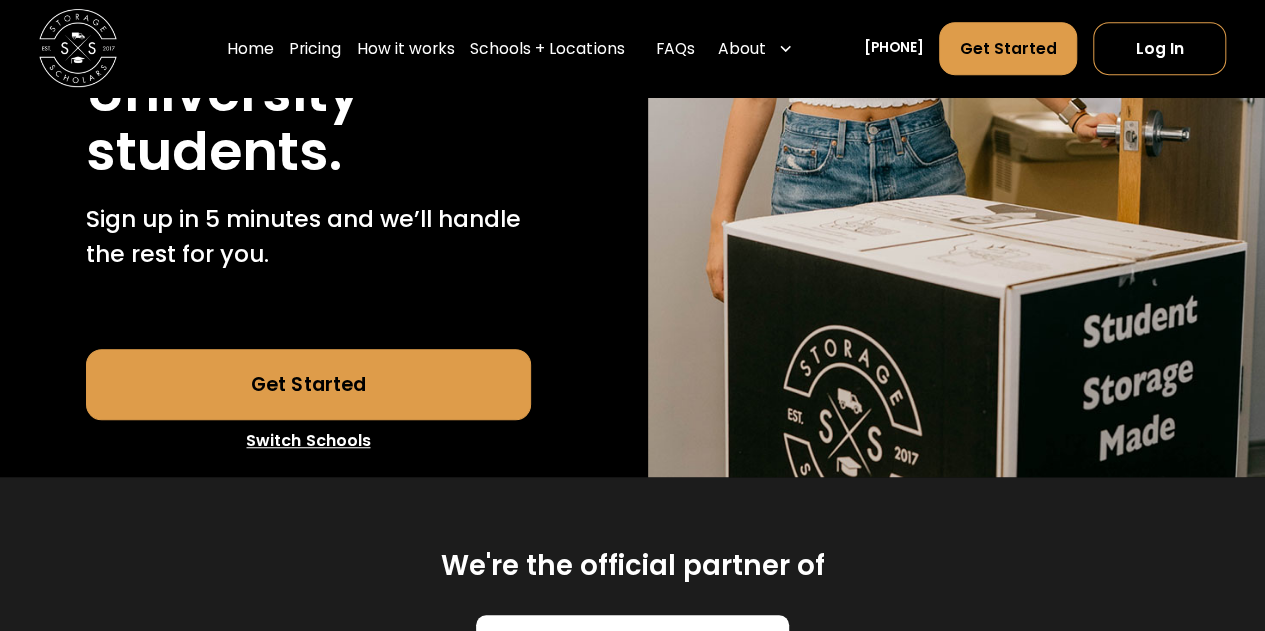 scroll, scrollTop: 0, scrollLeft: 0, axis: both 